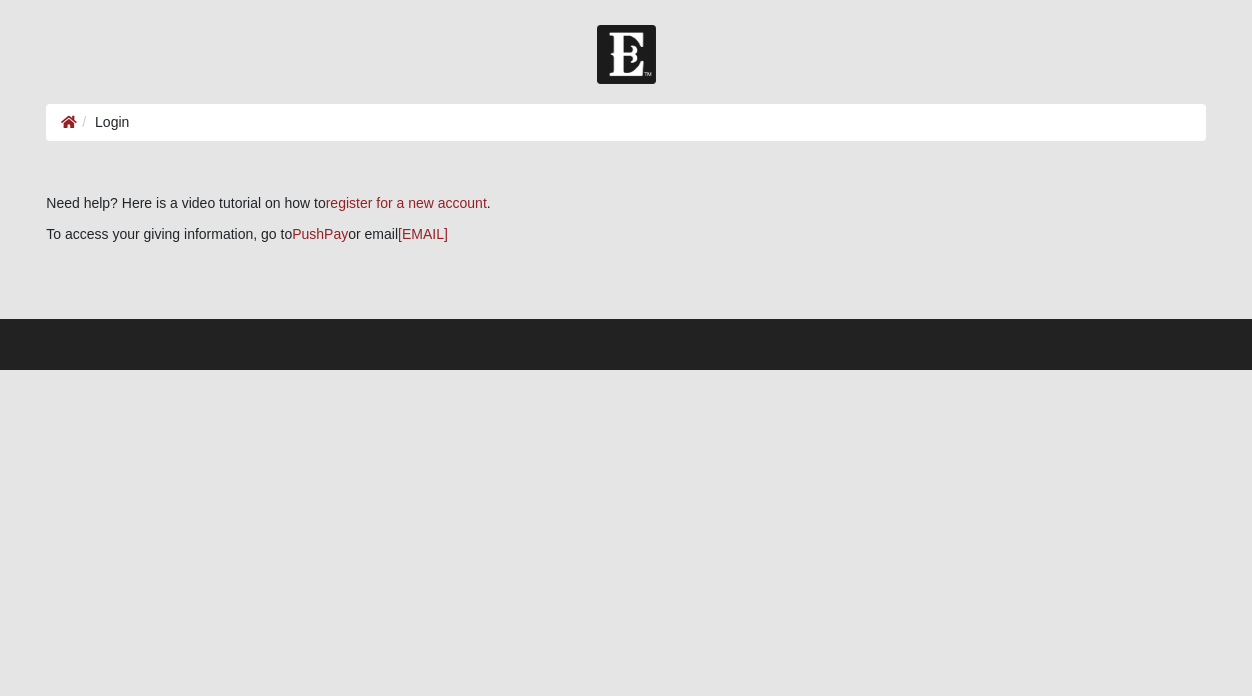 scroll, scrollTop: 0, scrollLeft: 0, axis: both 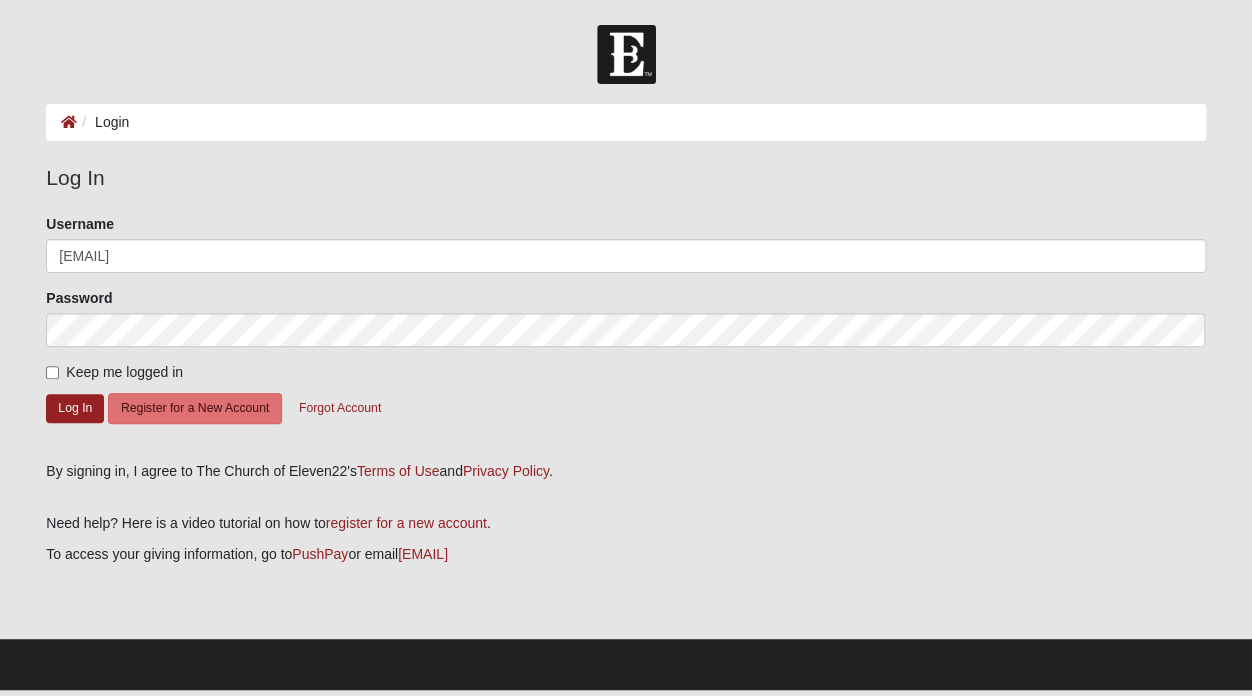 click on "Keep me logged in" at bounding box center (114, 372) 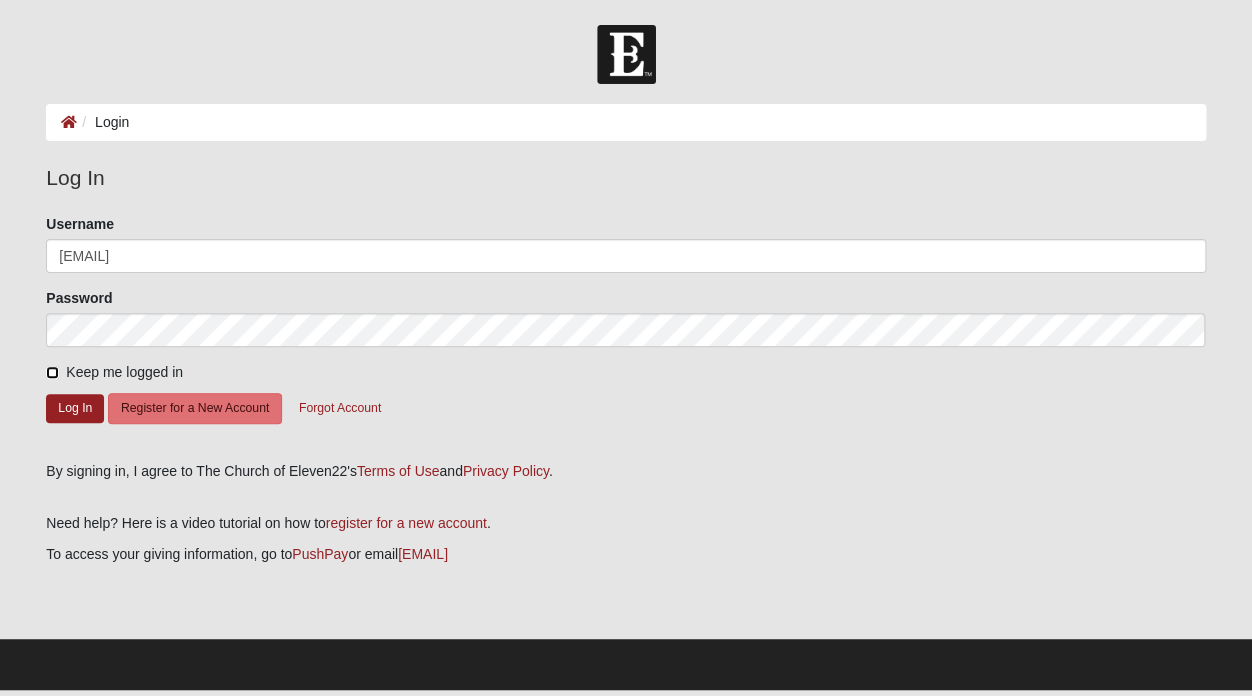 click on "Keep me logged in" at bounding box center [52, 372] 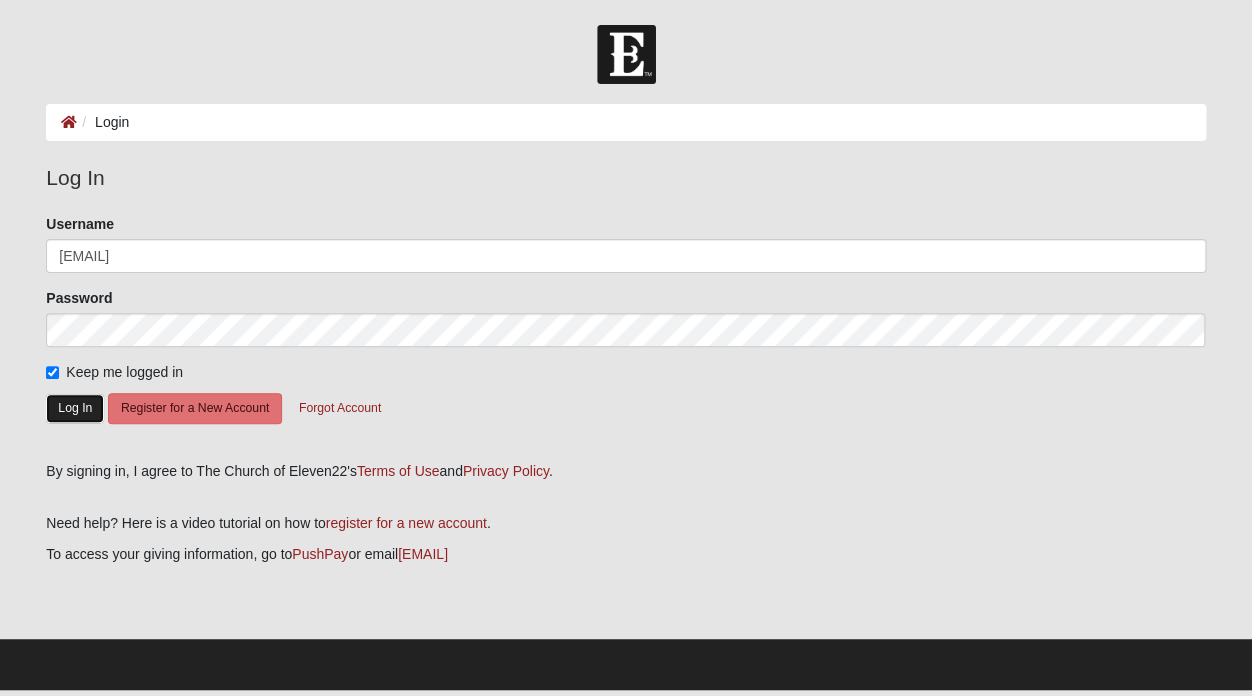 click on "Log In" 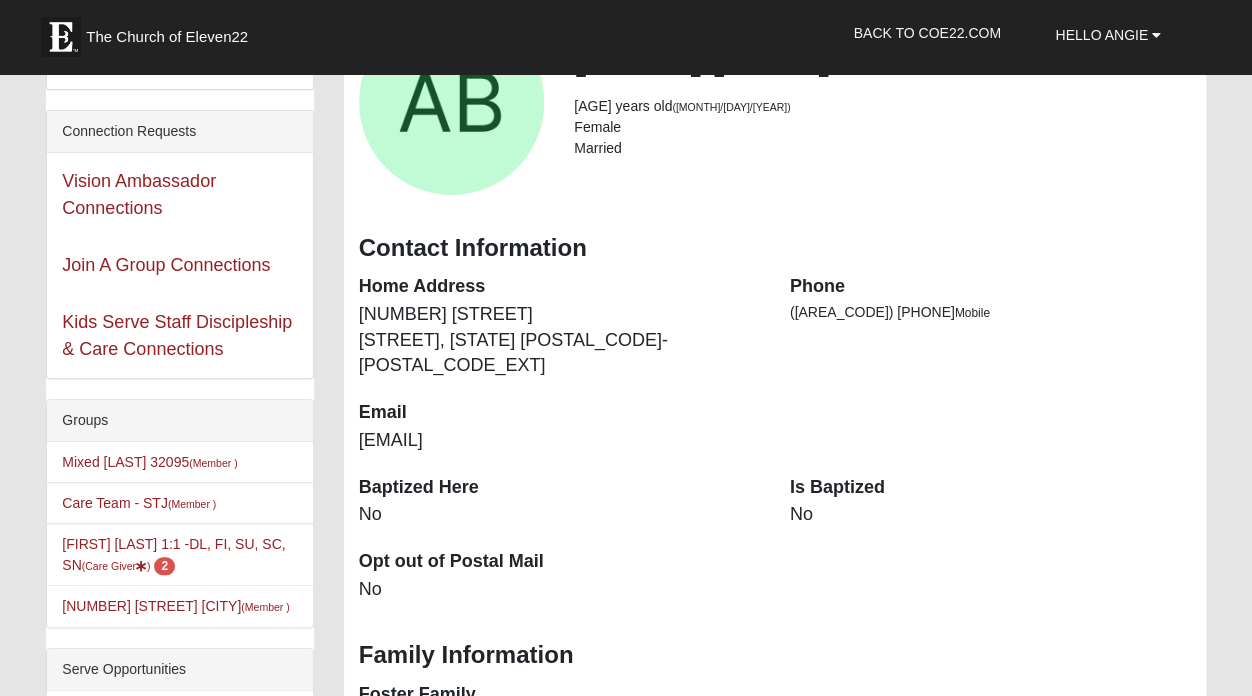 scroll, scrollTop: 179, scrollLeft: 0, axis: vertical 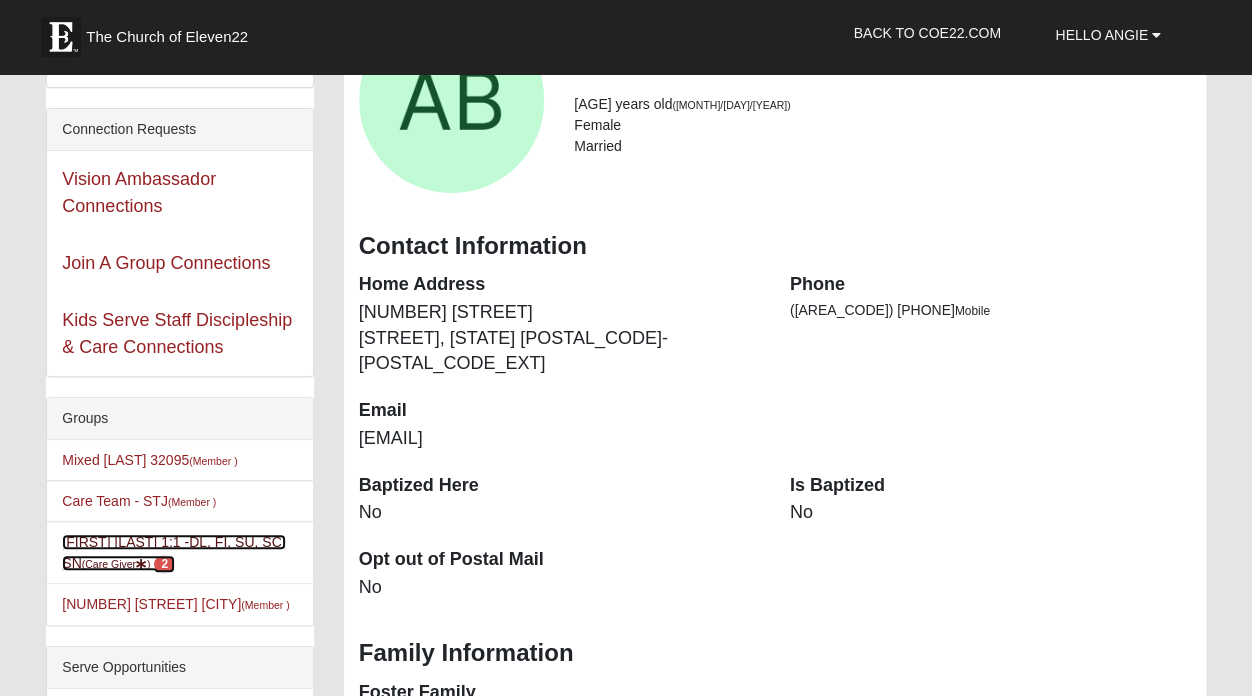 click on "Angie Burrows 1:1 -DL, FI, SU, SC, SN  (Care Giver
)
2" at bounding box center (173, 552) 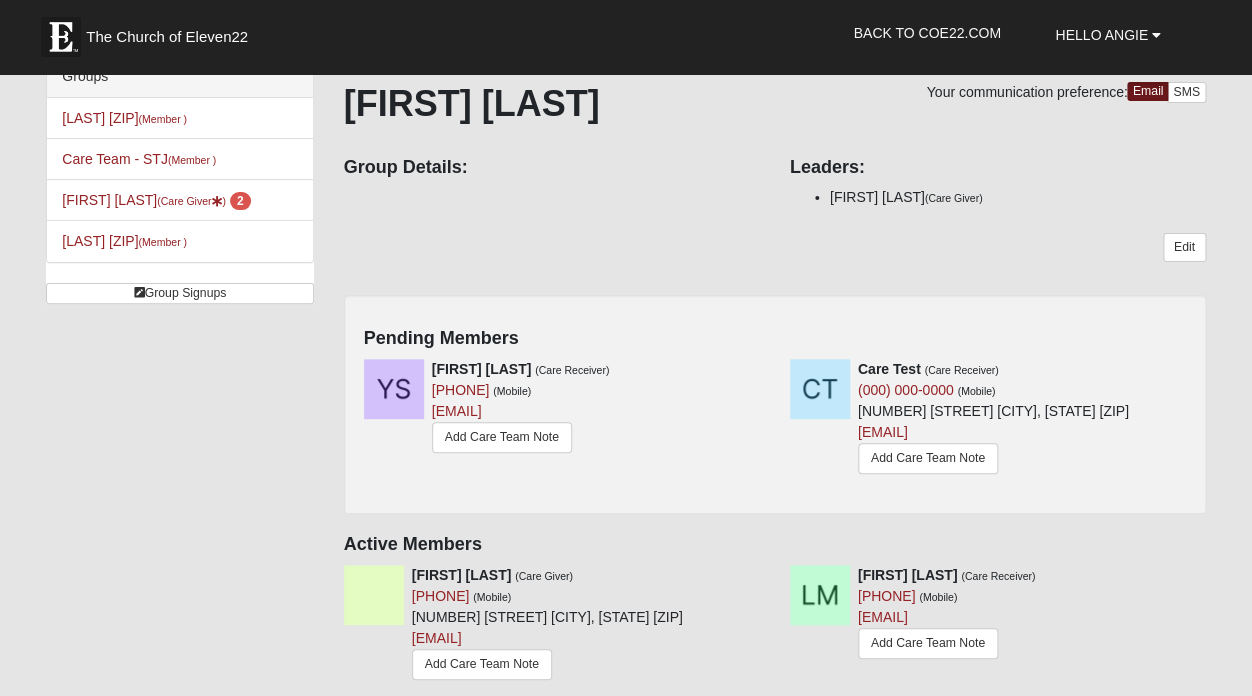 scroll, scrollTop: 0, scrollLeft: 0, axis: both 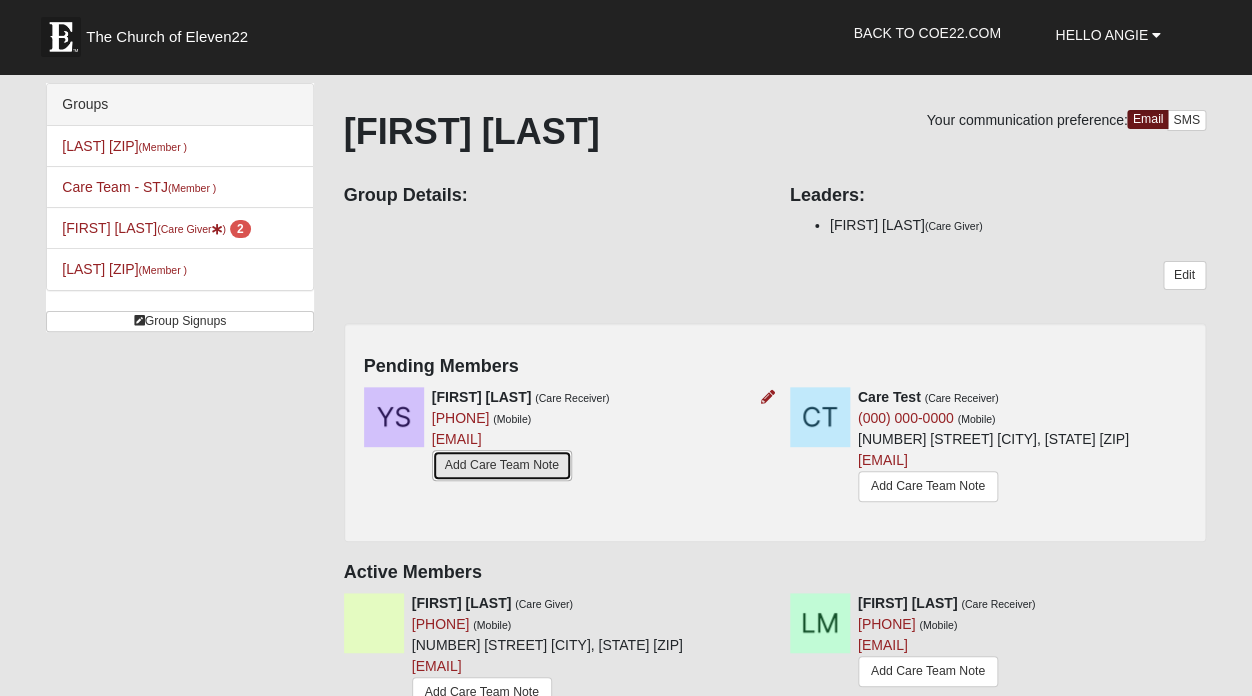 click on "Add Care Team Note" at bounding box center [502, 465] 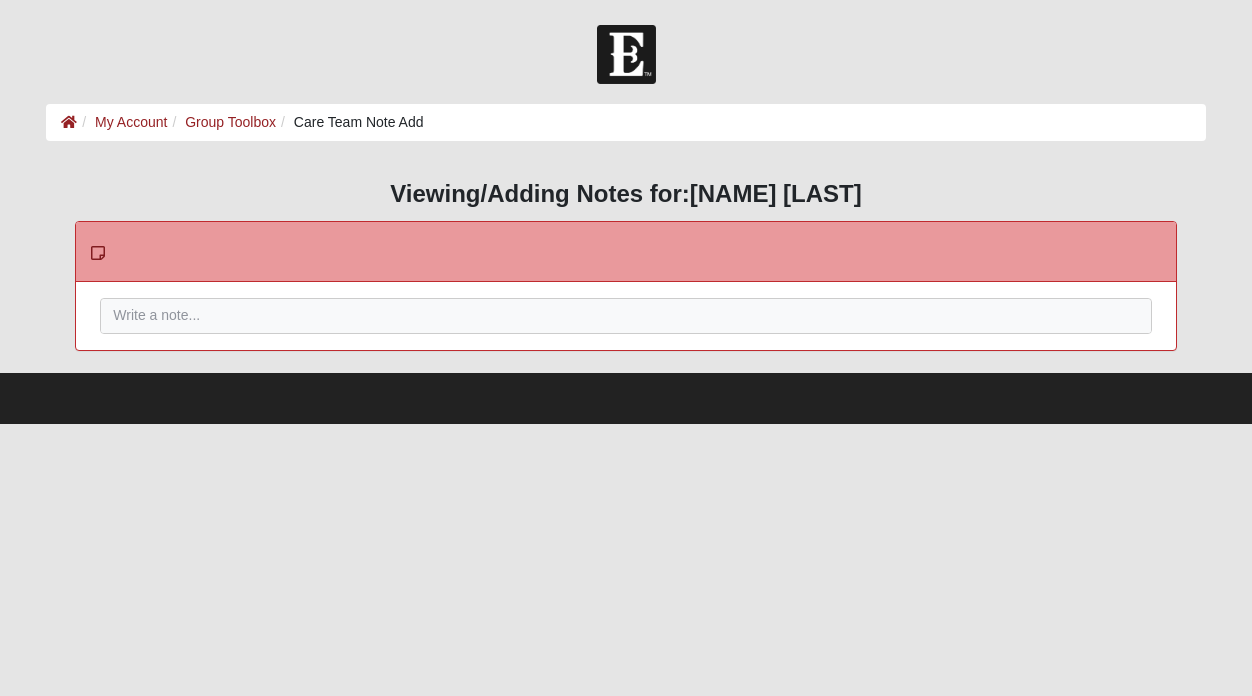 scroll, scrollTop: 0, scrollLeft: 0, axis: both 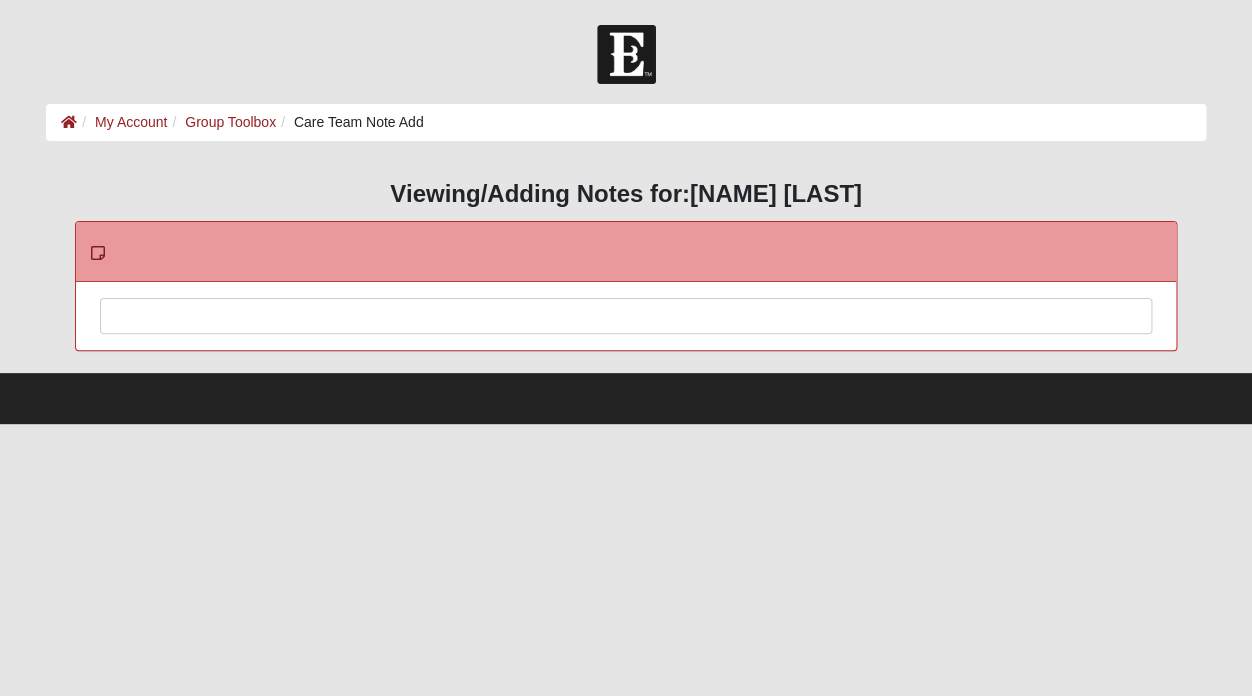 click at bounding box center [625, 343] 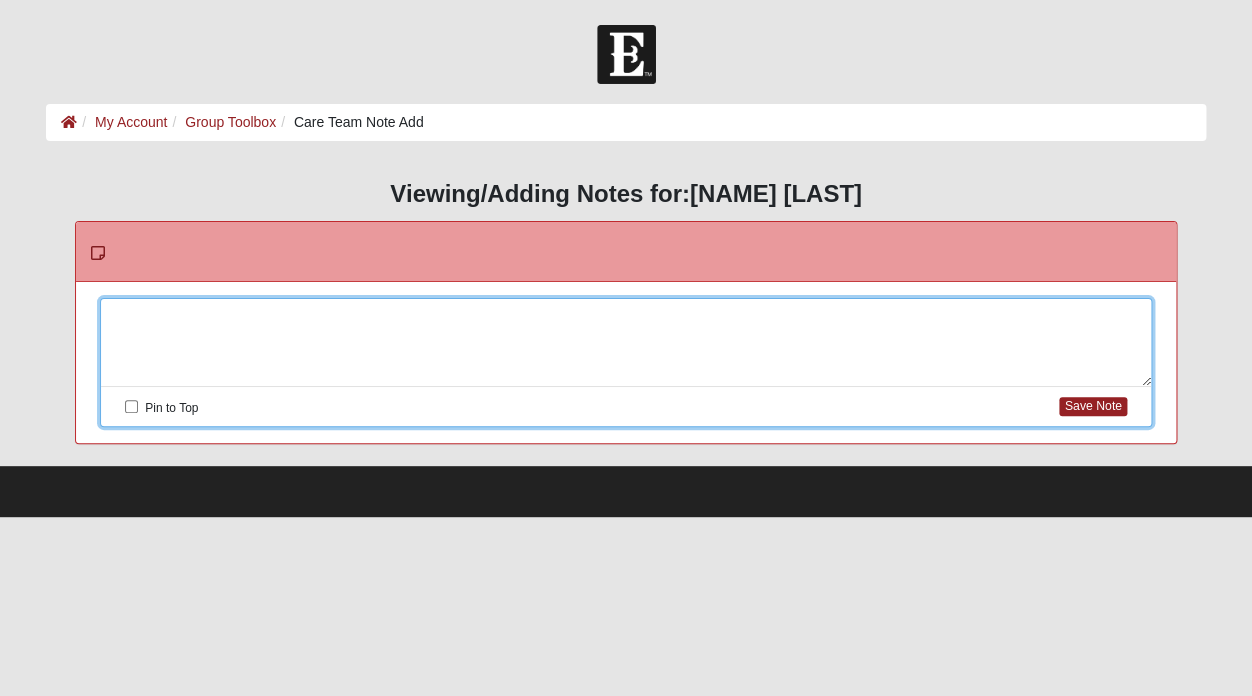 type 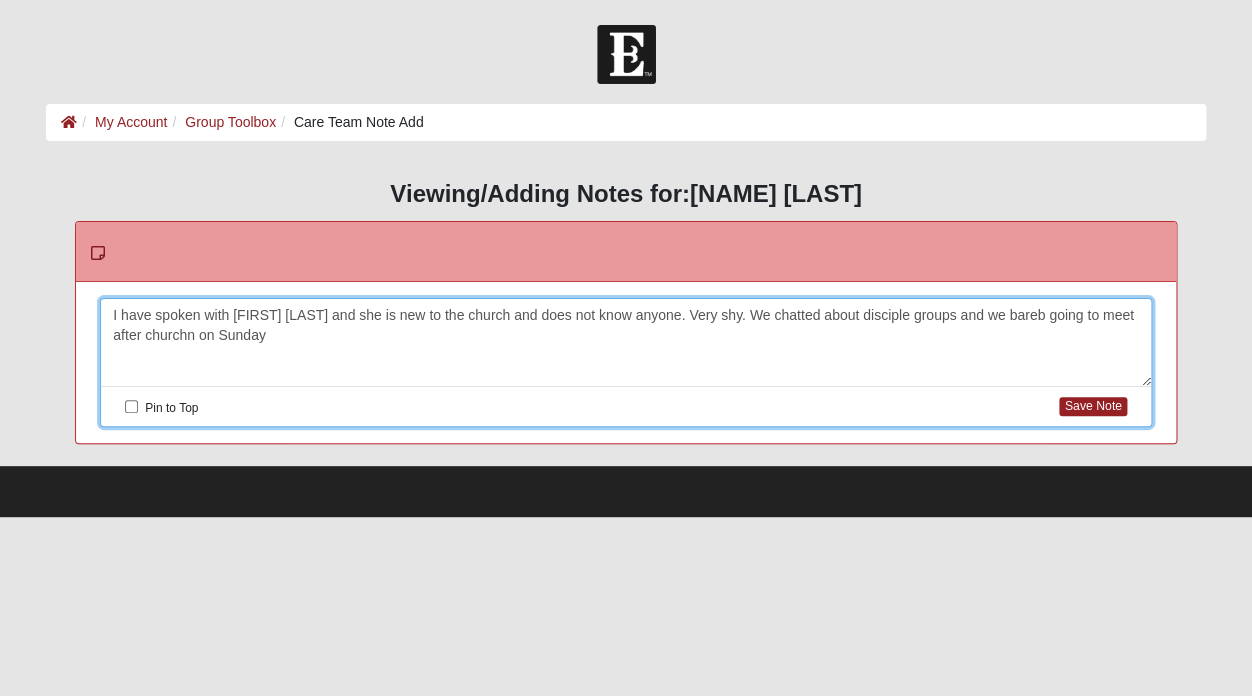 click on "I have spoken with Yoliana and she is new to the church and does not know anyone. Very shy. We chatted about disciple groups and we bareb going to meet after churchn on Sunday" at bounding box center (625, 343) 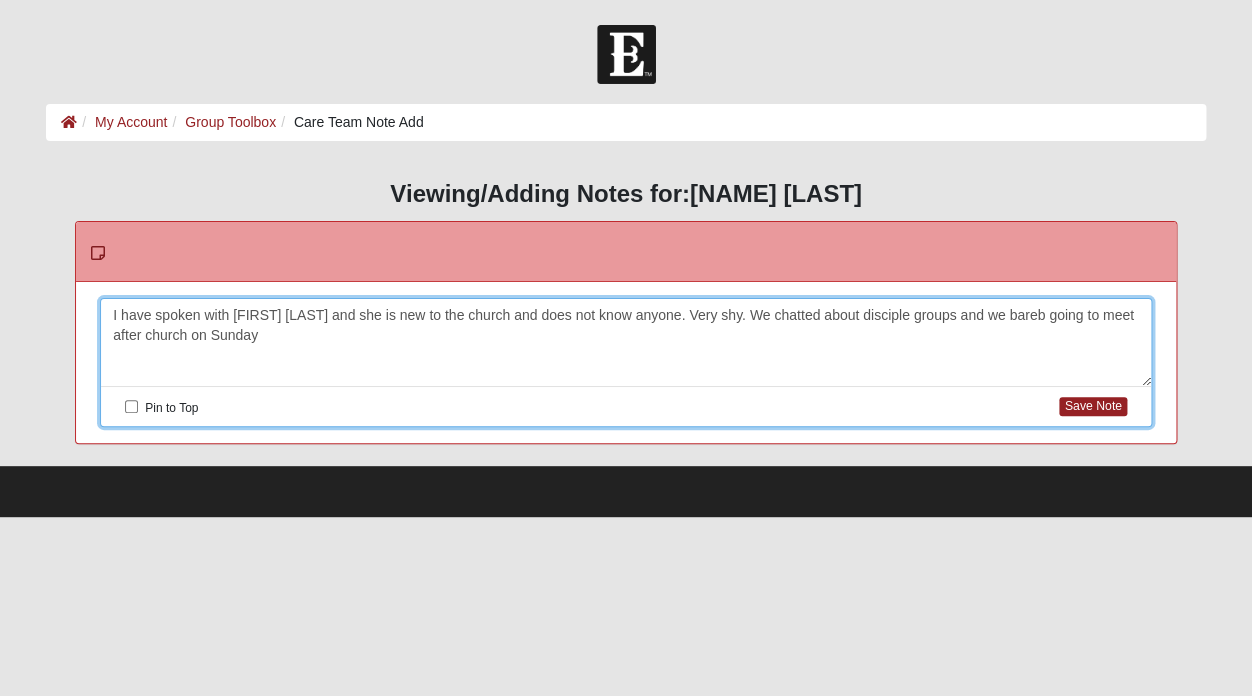 click on "I have spoken with Yoliana and she is new to the church and does not know anyone. Very shy. We chatted about disciple groups and we bareb going to meet after church on Sunday" at bounding box center [625, 343] 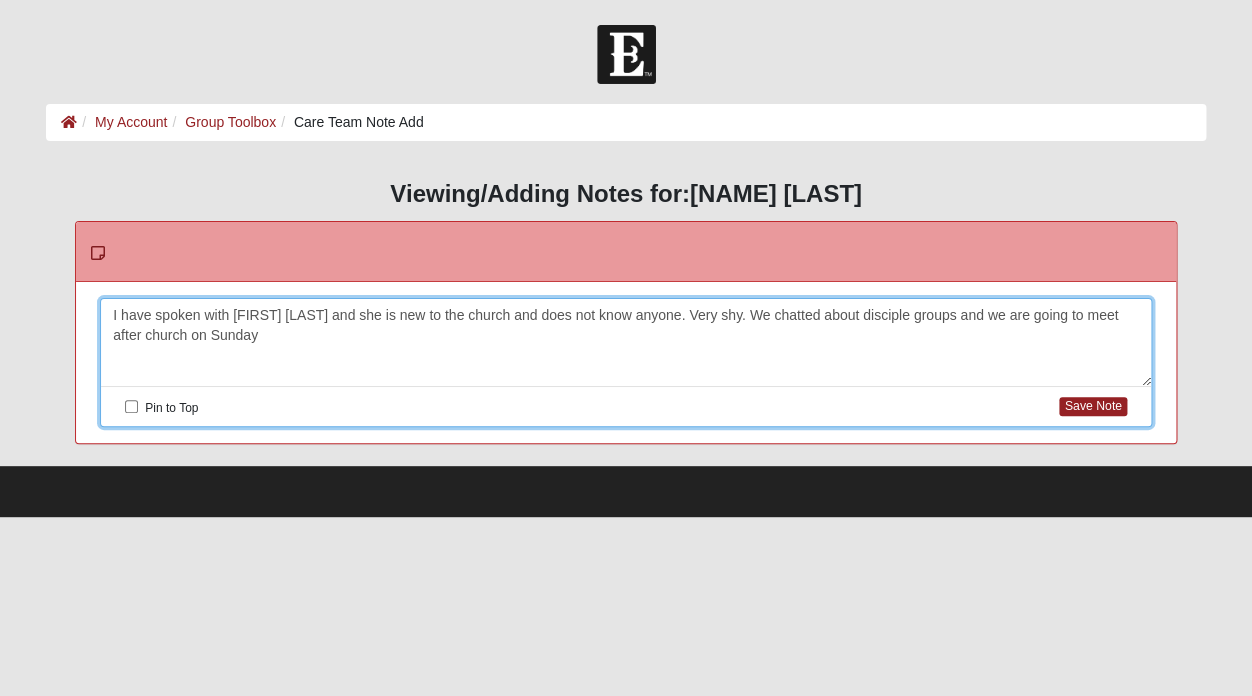 click on "I have spoken with Yoliana and she is new to the church and does not know anyone. Very shy. We chatted about disciple groups and we are going to meet after church on Sunday" at bounding box center [625, 343] 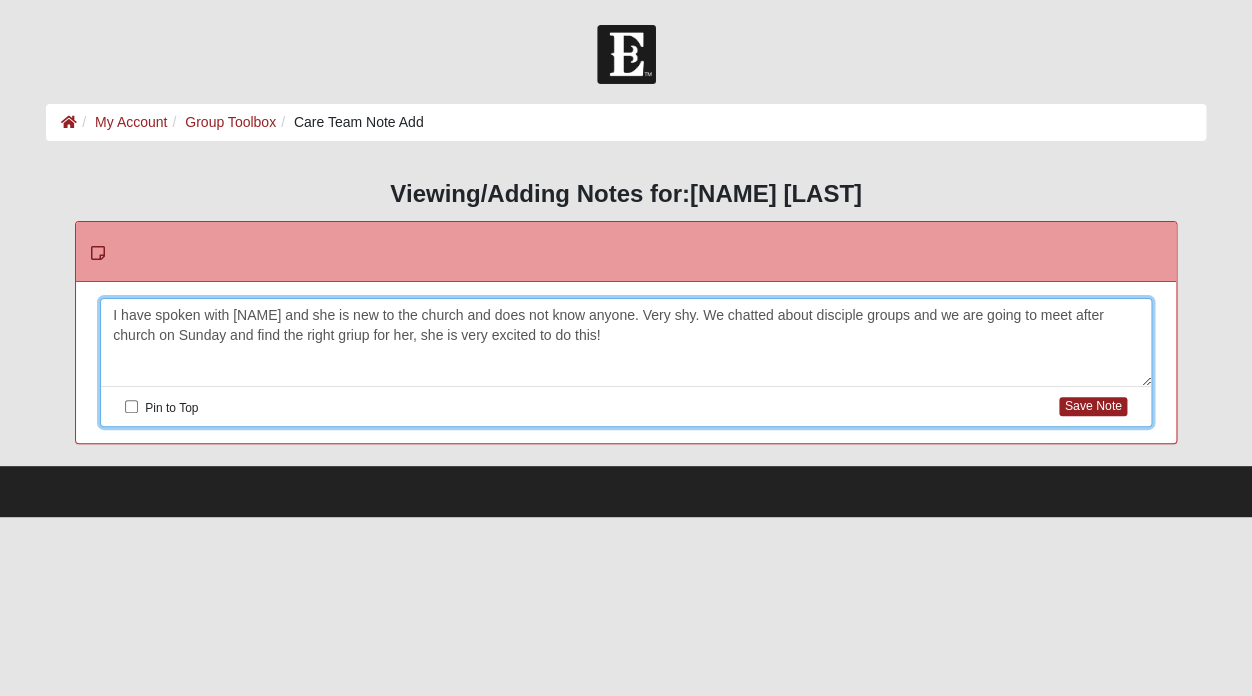 click on "I have spoken with Yoliana and she is new to the church and does not know anyone. Very shy. We chatted about disciple groups and we are going to meet after church on Sunday and find the right griup for her, she is very excited to do this!" at bounding box center (625, 343) 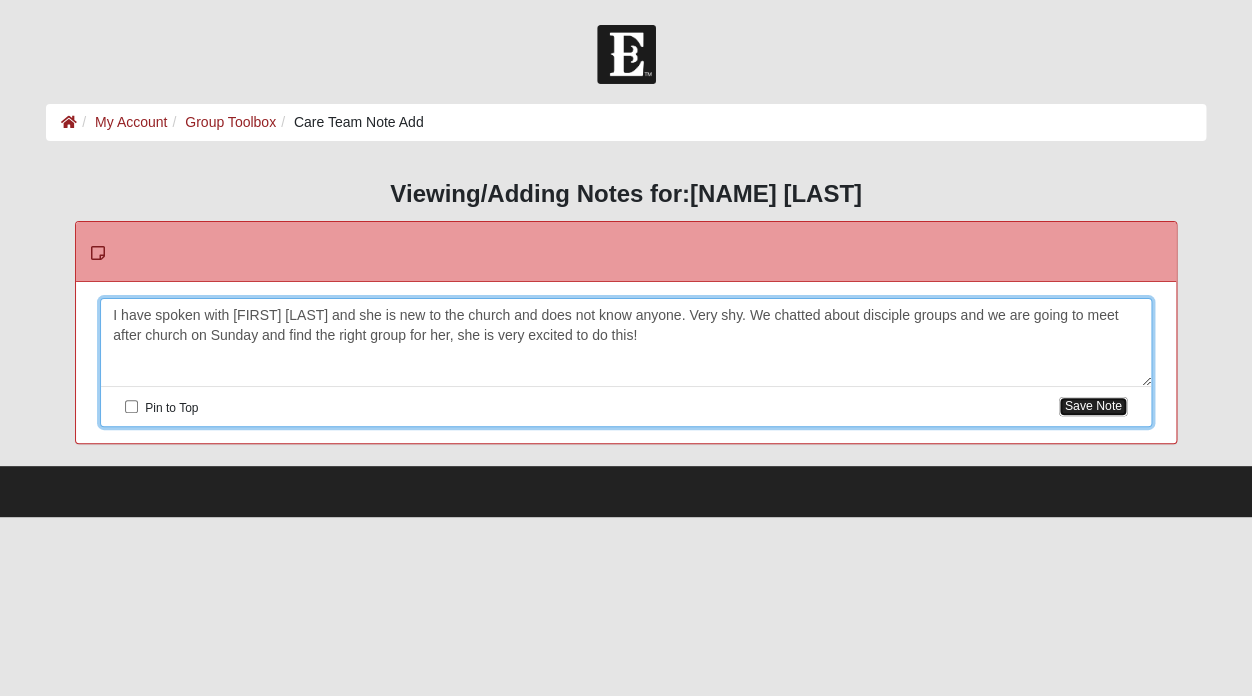 click on "Save Note" at bounding box center (1092, 406) 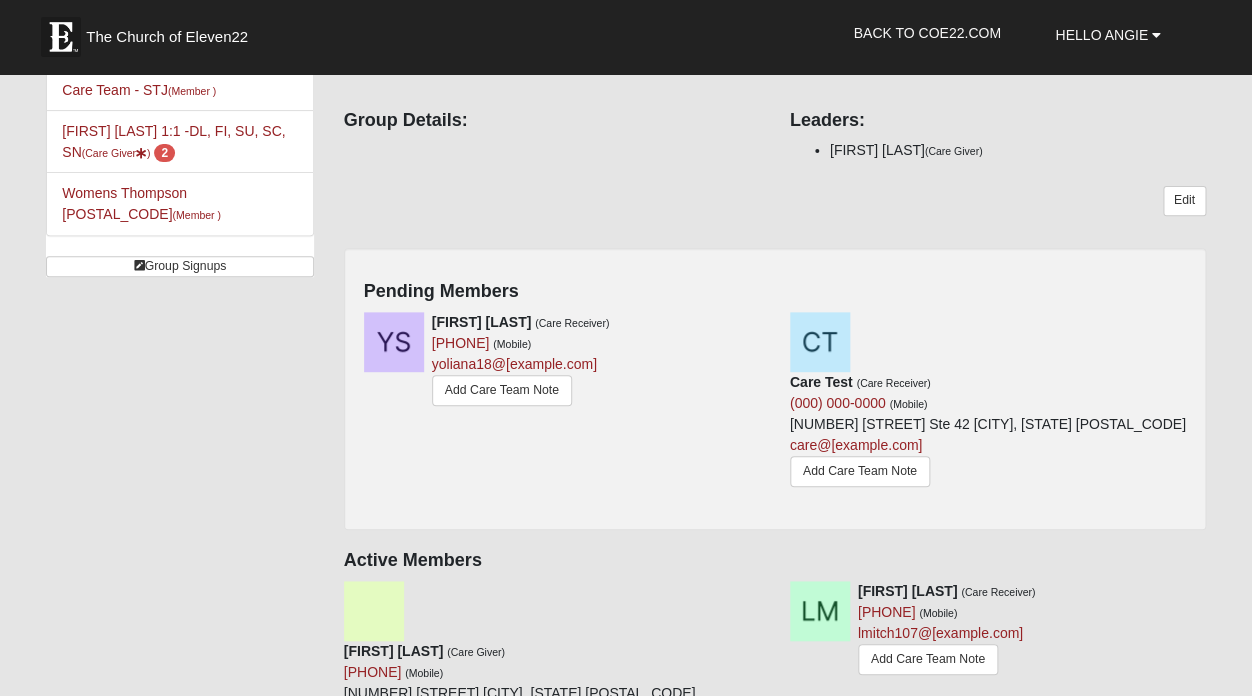 scroll, scrollTop: 121, scrollLeft: 0, axis: vertical 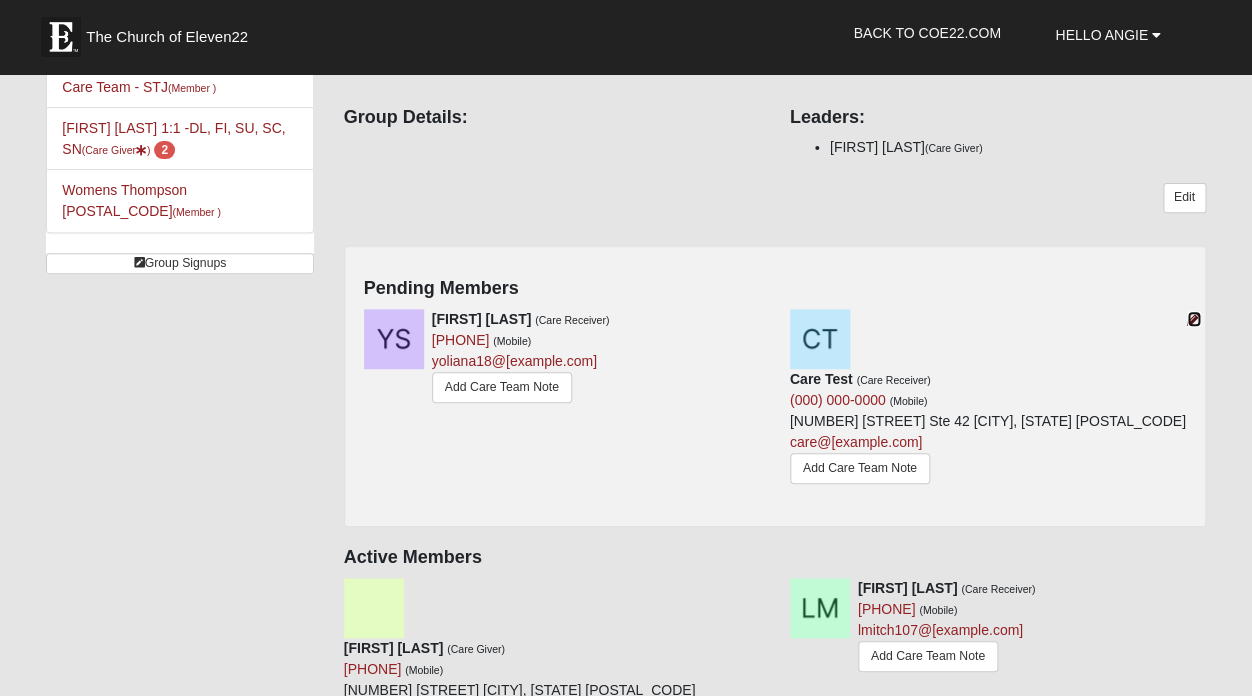 click at bounding box center (1194, 319) 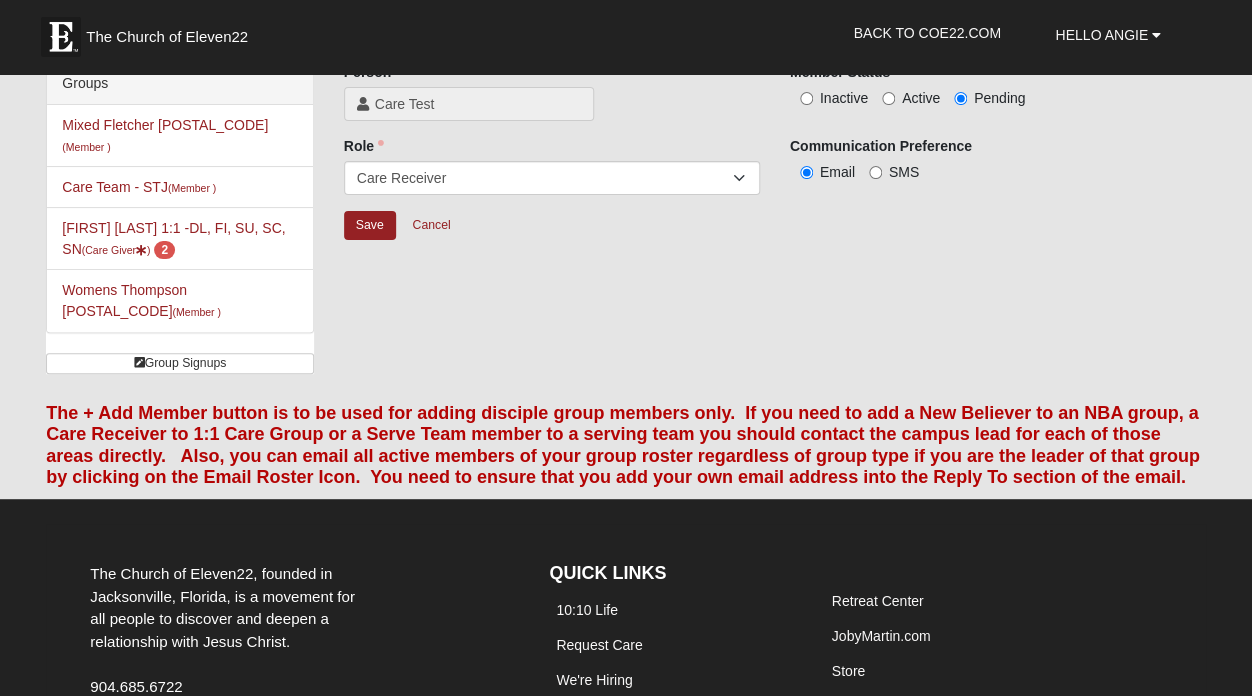 scroll, scrollTop: 13, scrollLeft: 0, axis: vertical 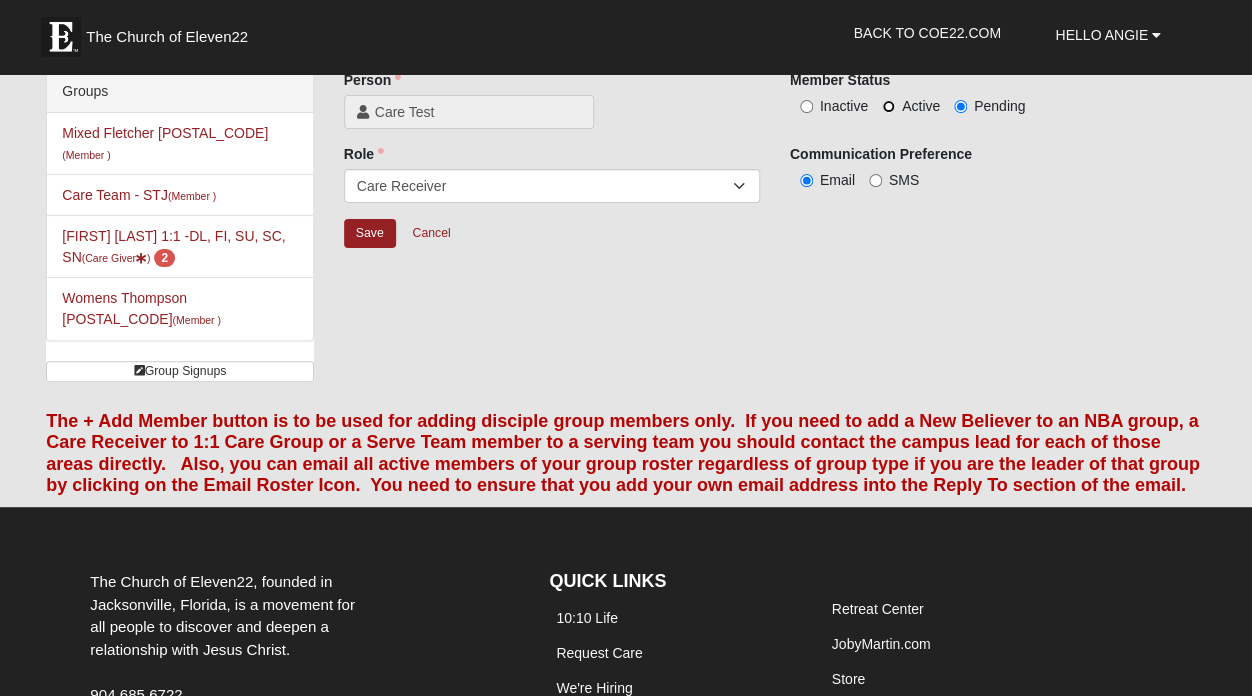 click on "Active" at bounding box center (888, 106) 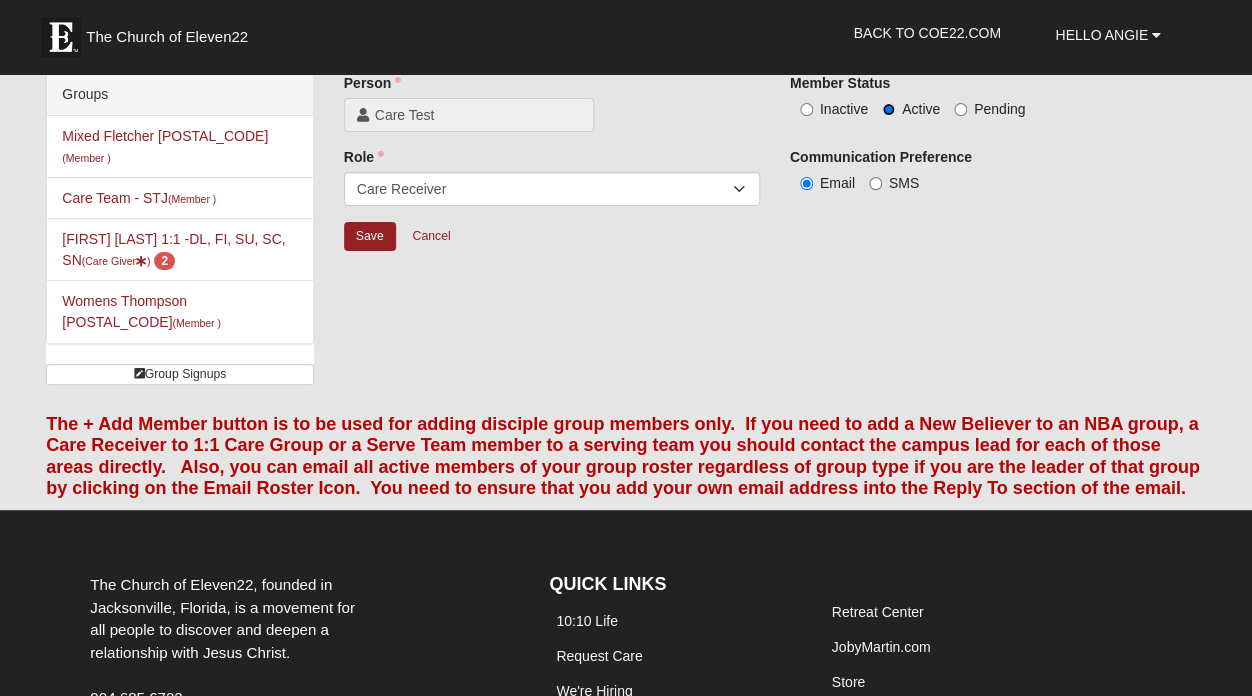 scroll, scrollTop: 0, scrollLeft: 0, axis: both 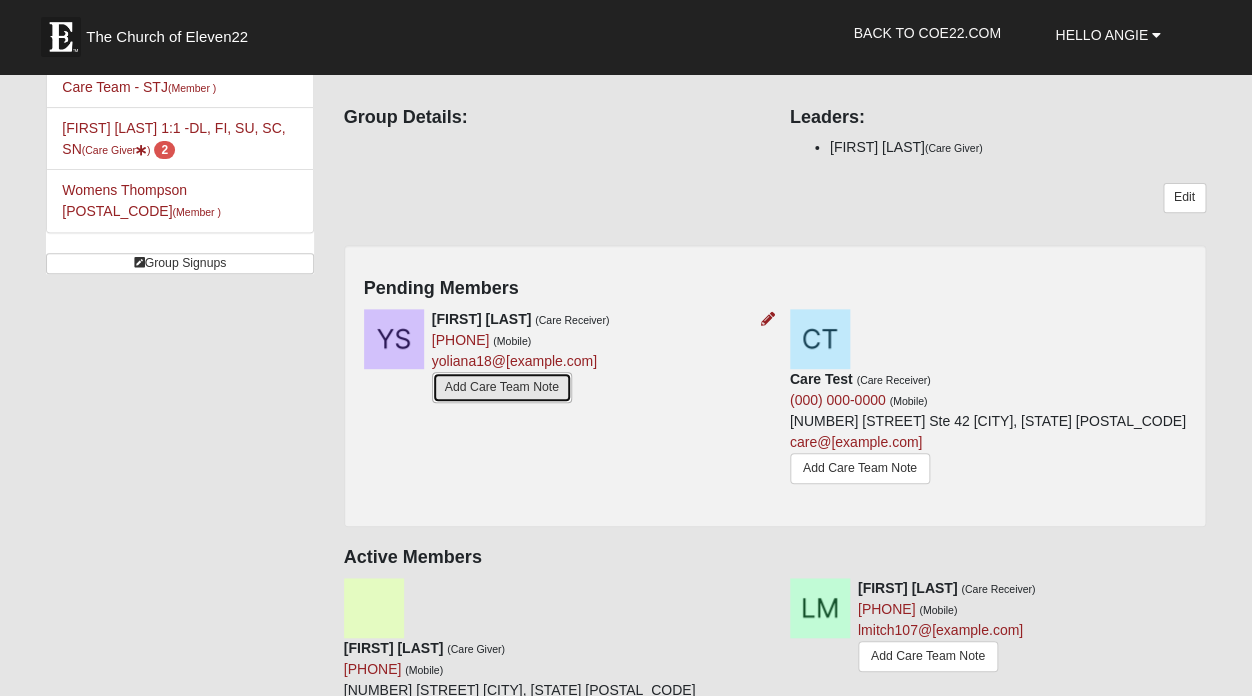 click on "Add Care Team Note" at bounding box center [502, 387] 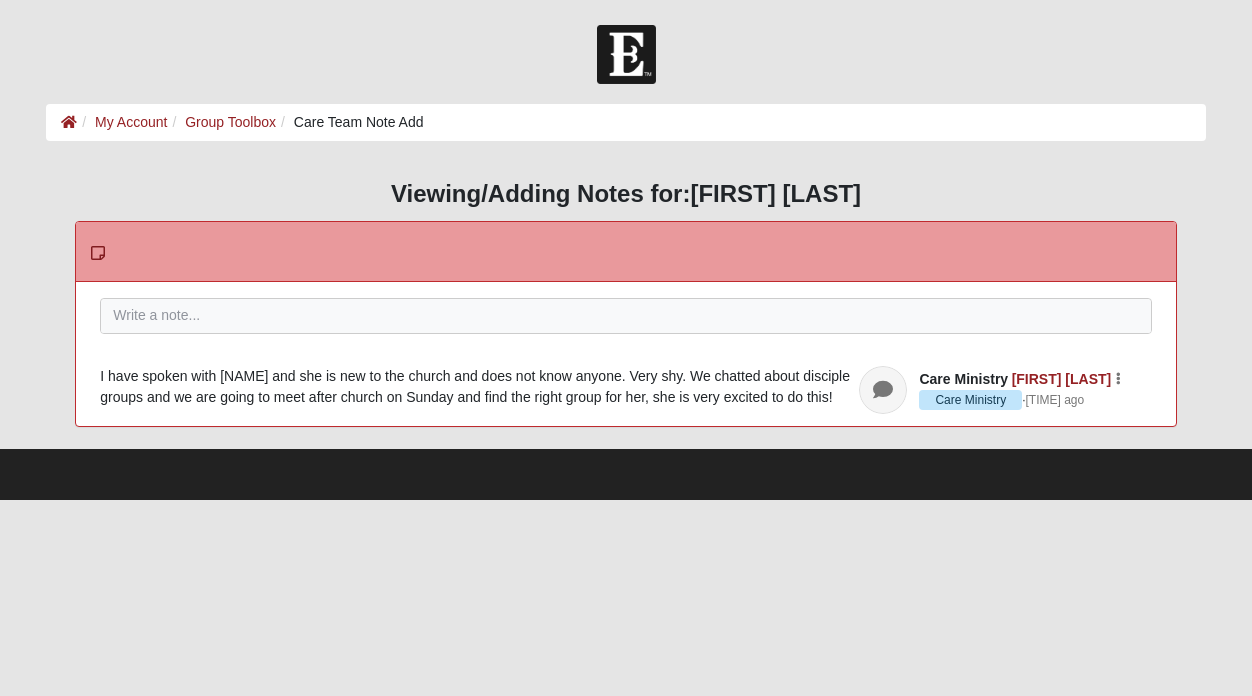 scroll, scrollTop: 0, scrollLeft: 0, axis: both 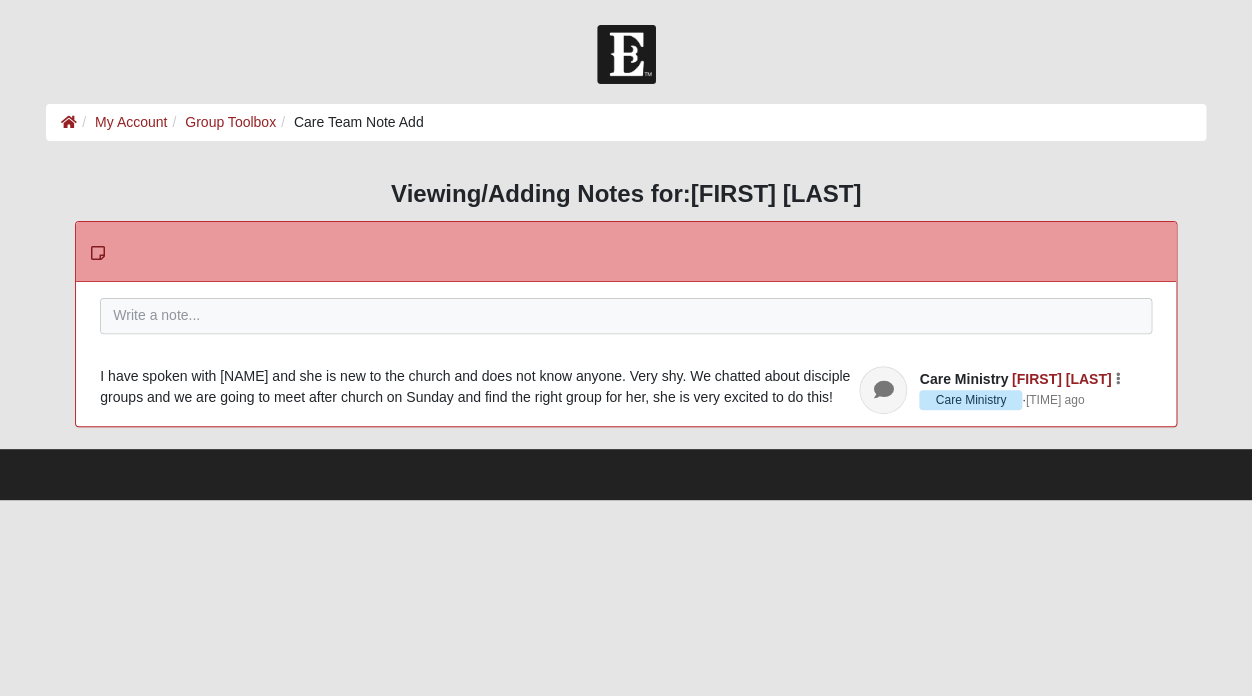 click on "Edit  Watch  Delete" at bounding box center [1118, 376] 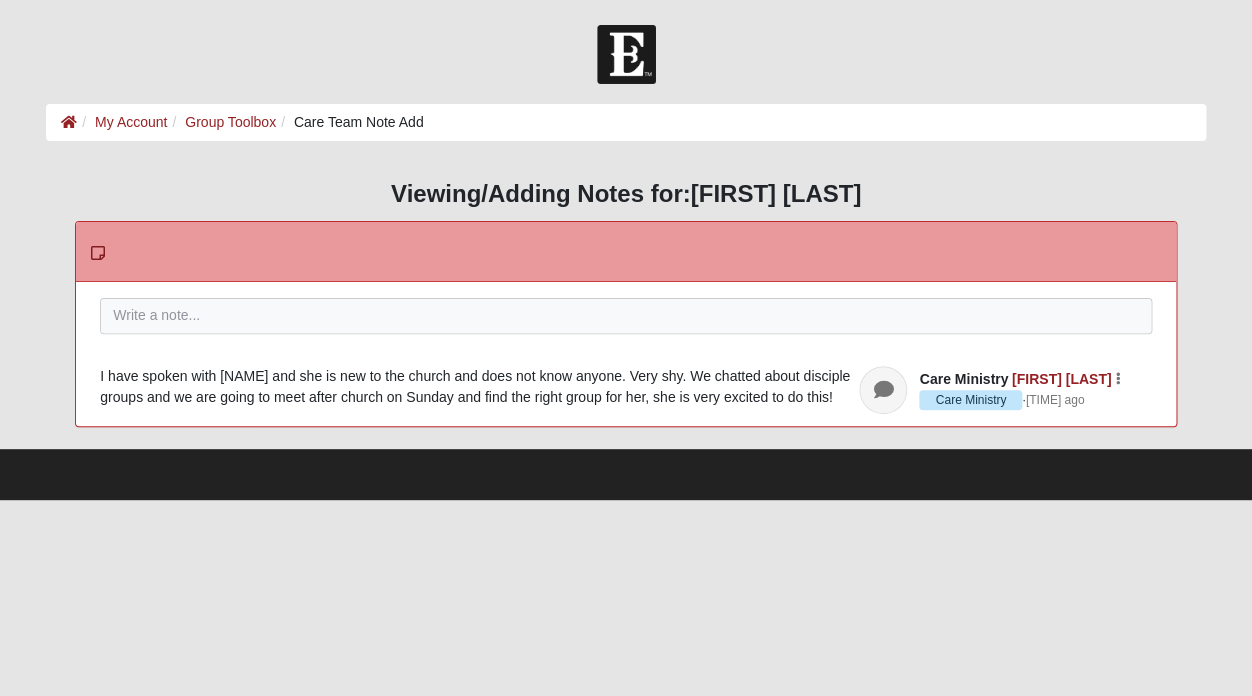 click on "Care Ministry Angie Burrows Care Ministry   ·   58 seconds ago  Edit  Watch  Delete" at bounding box center [1005, 390] 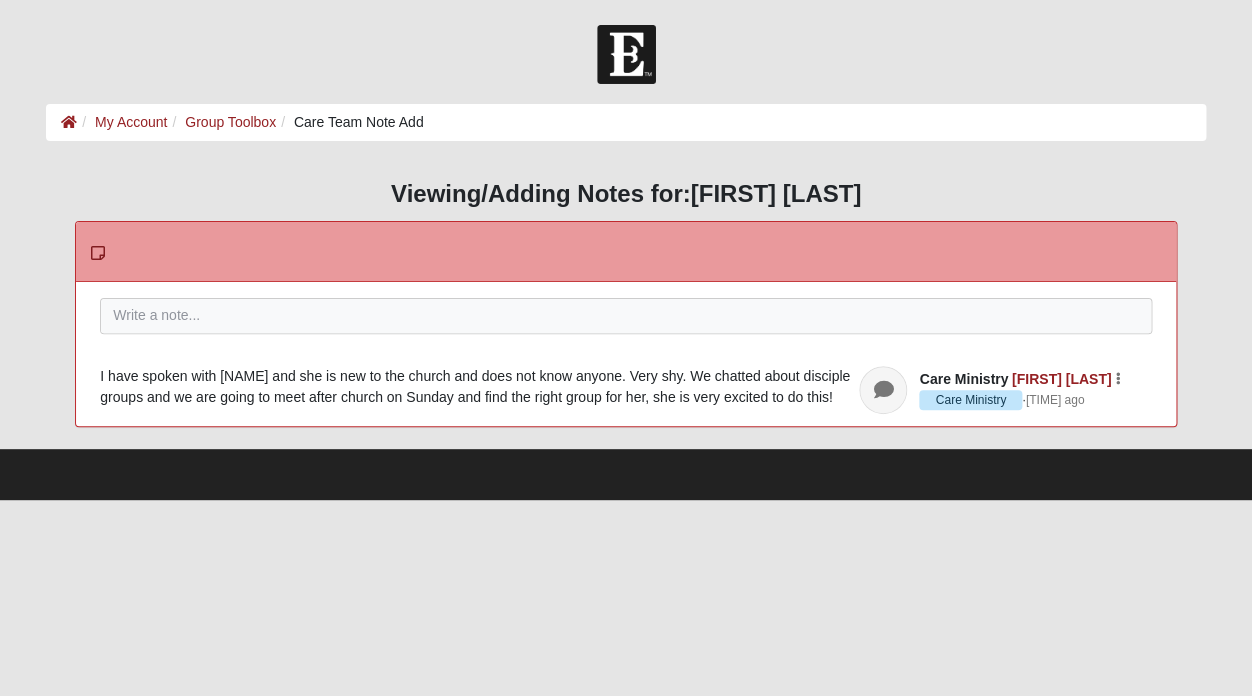 click at bounding box center (883, 390) 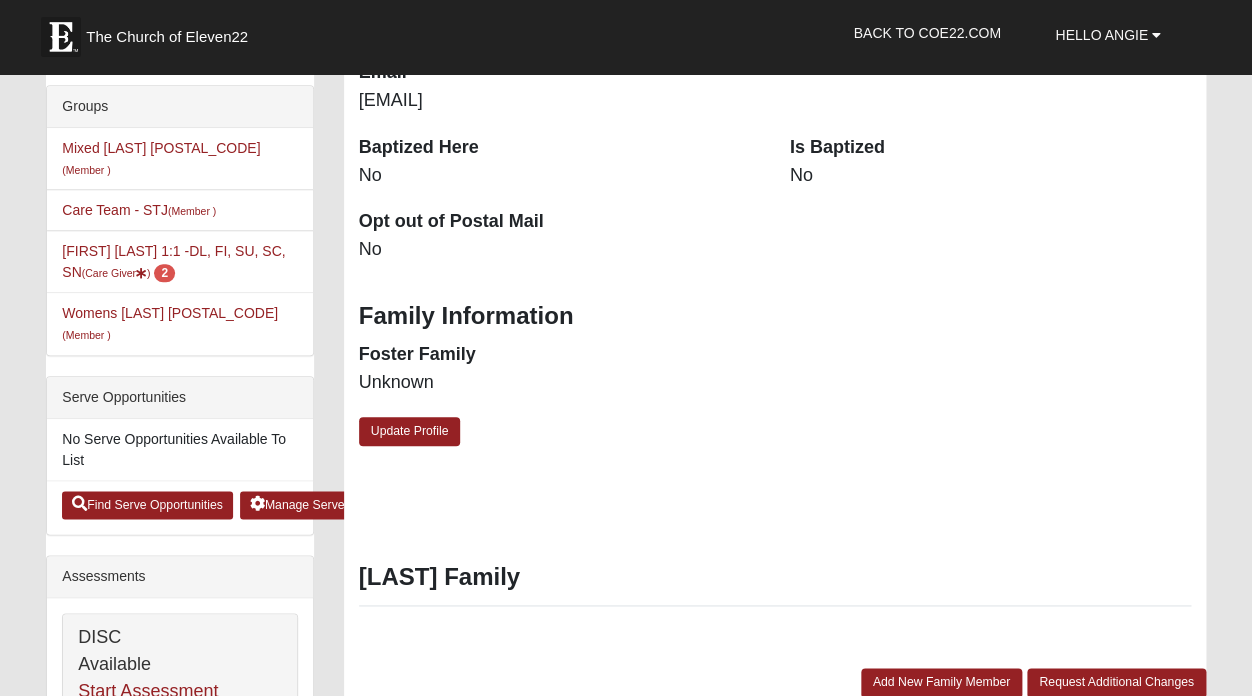 scroll, scrollTop: 495, scrollLeft: 0, axis: vertical 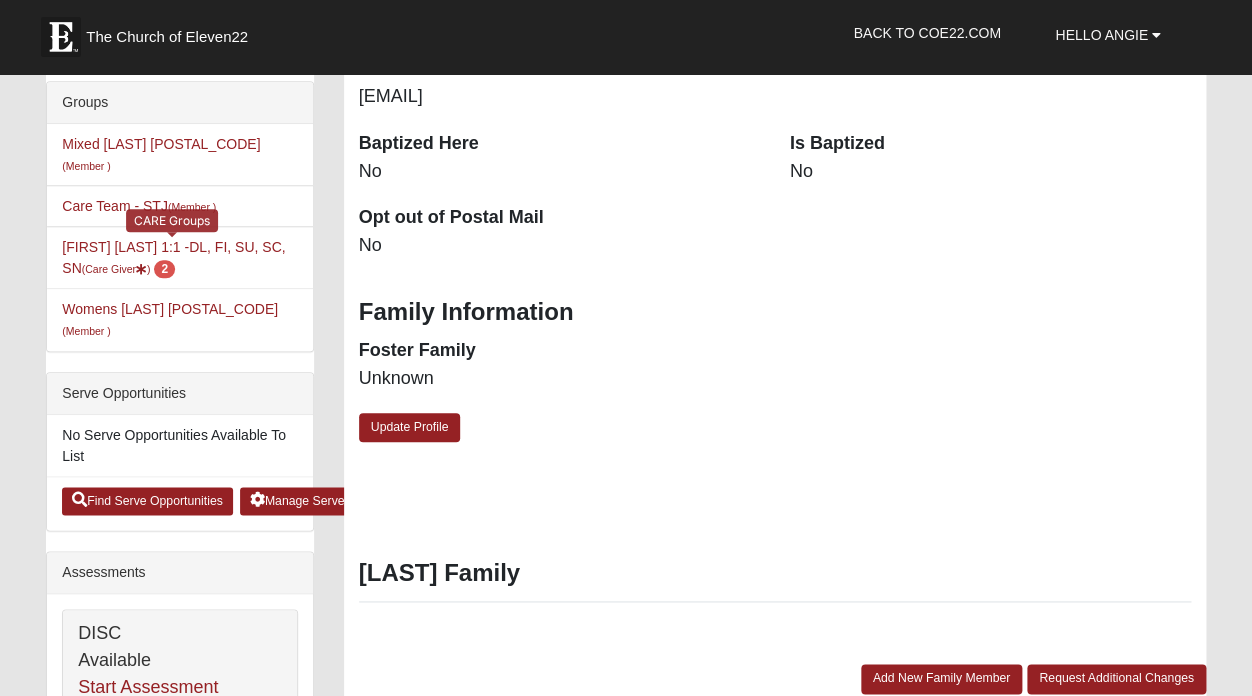 click on "[FIRST] [LAST] 1:1 -DL, FI, SU, SC, SN  (Care Giver
)
2
CARE Groups" at bounding box center [179, 257] 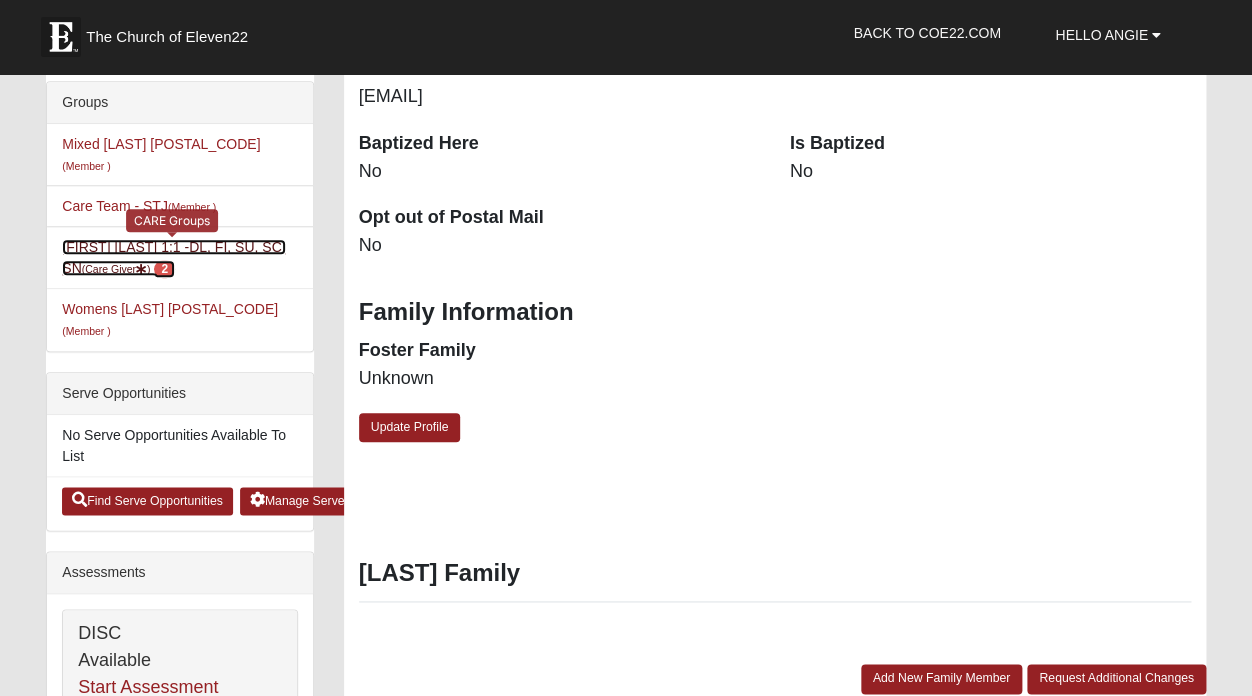 click on "2" at bounding box center (164, 269) 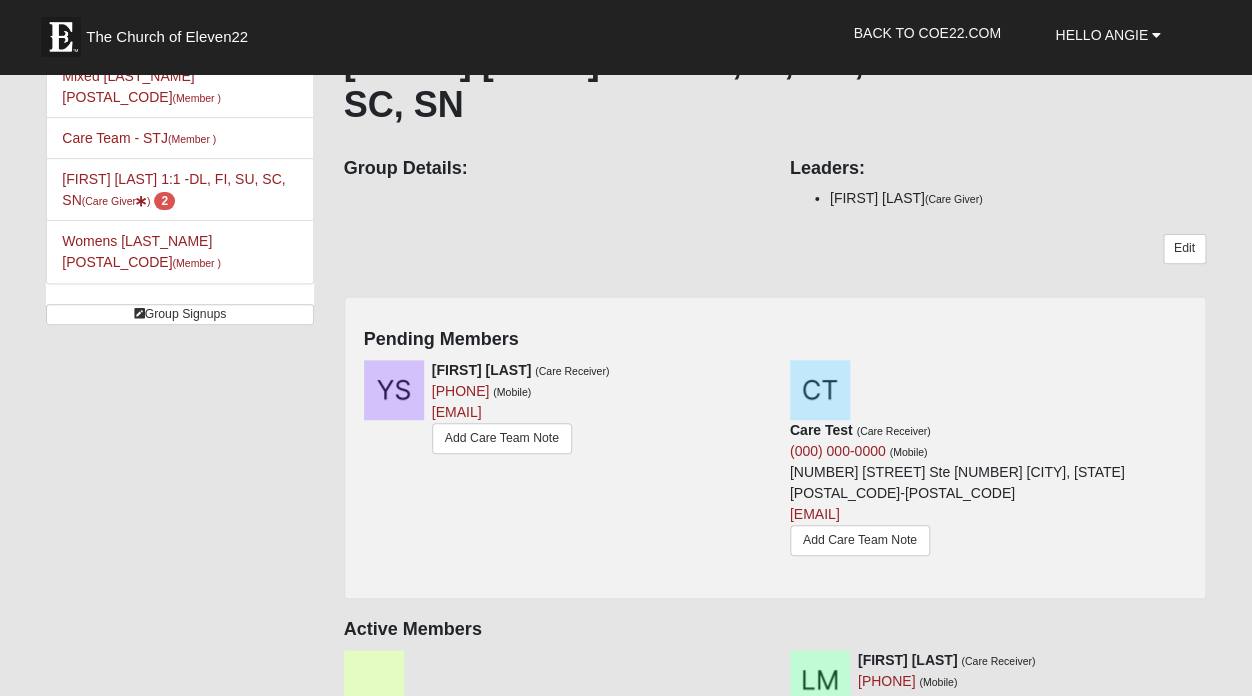 scroll, scrollTop: 76, scrollLeft: 0, axis: vertical 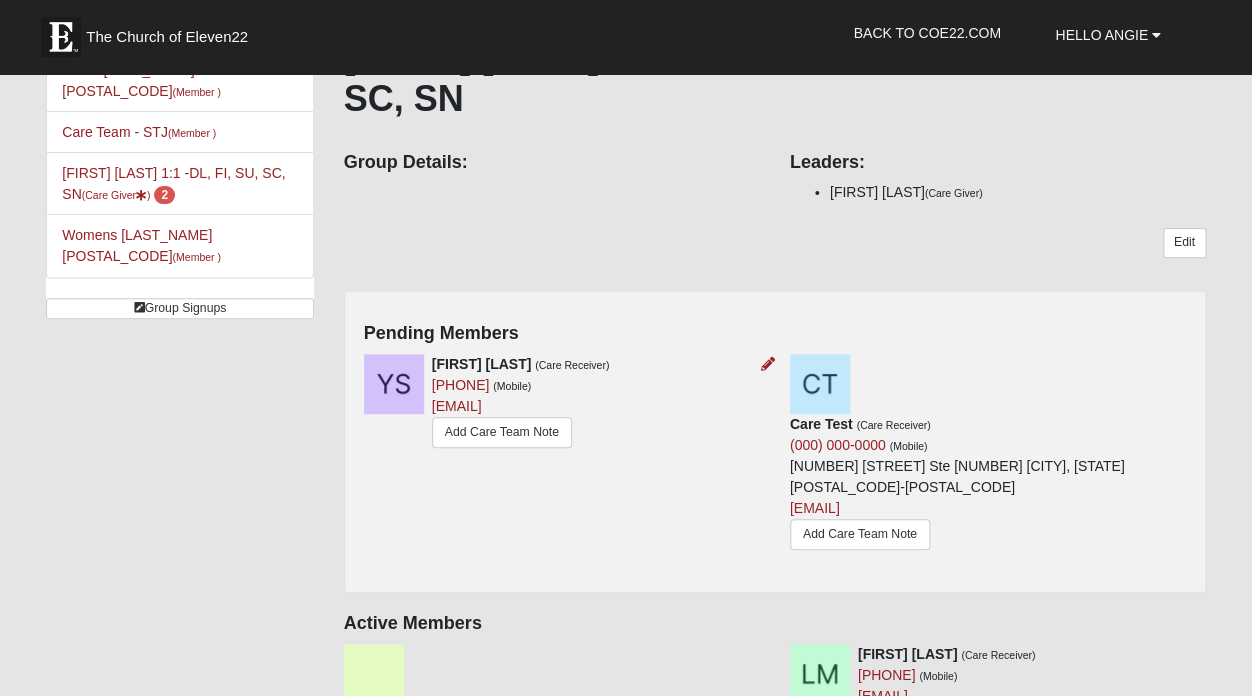 click at bounding box center [394, 384] 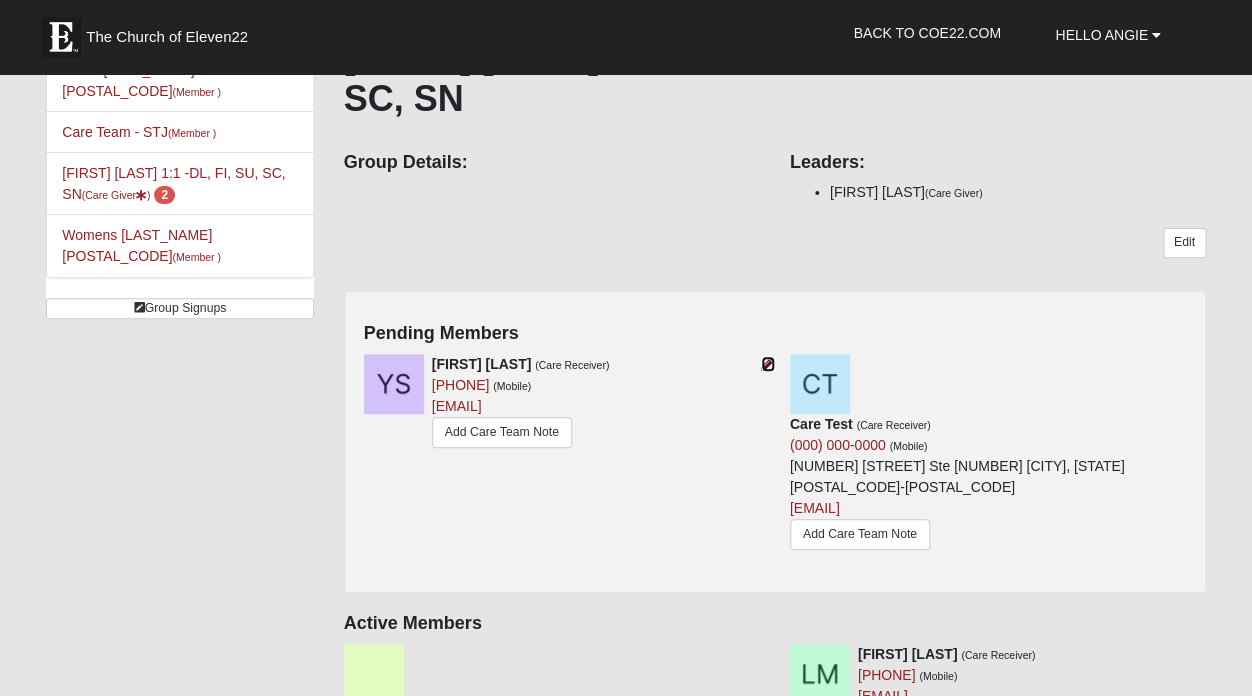 click at bounding box center [768, 364] 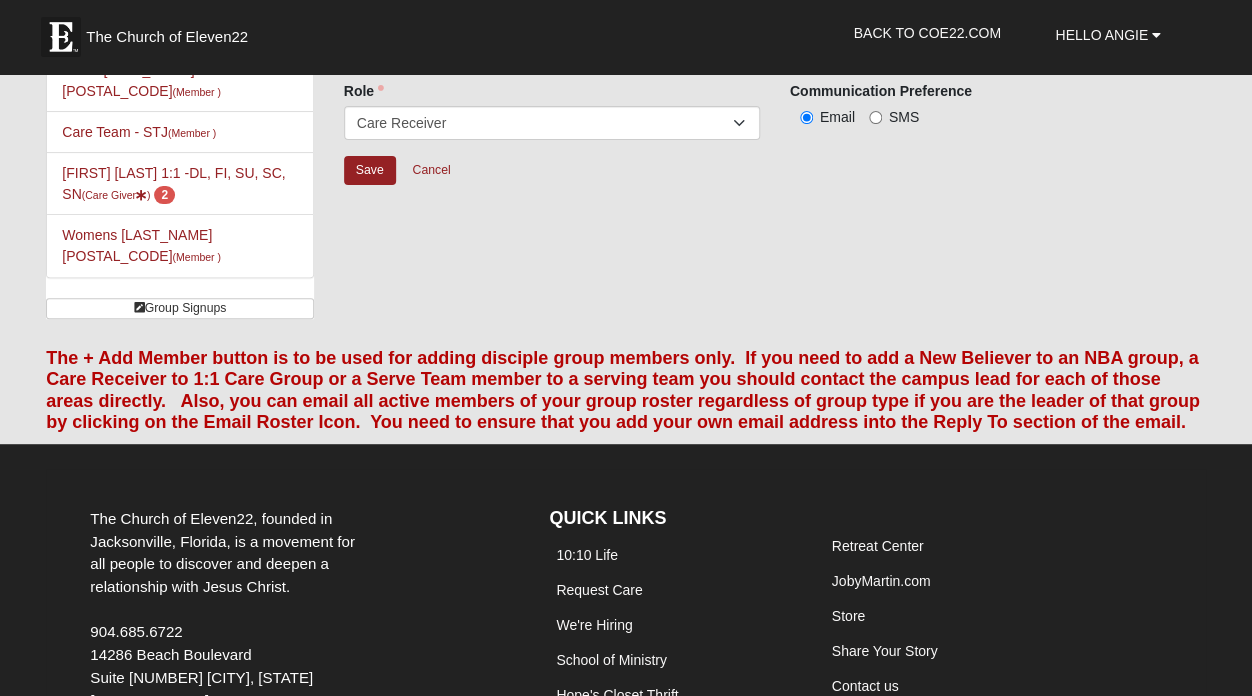 scroll, scrollTop: 0, scrollLeft: 0, axis: both 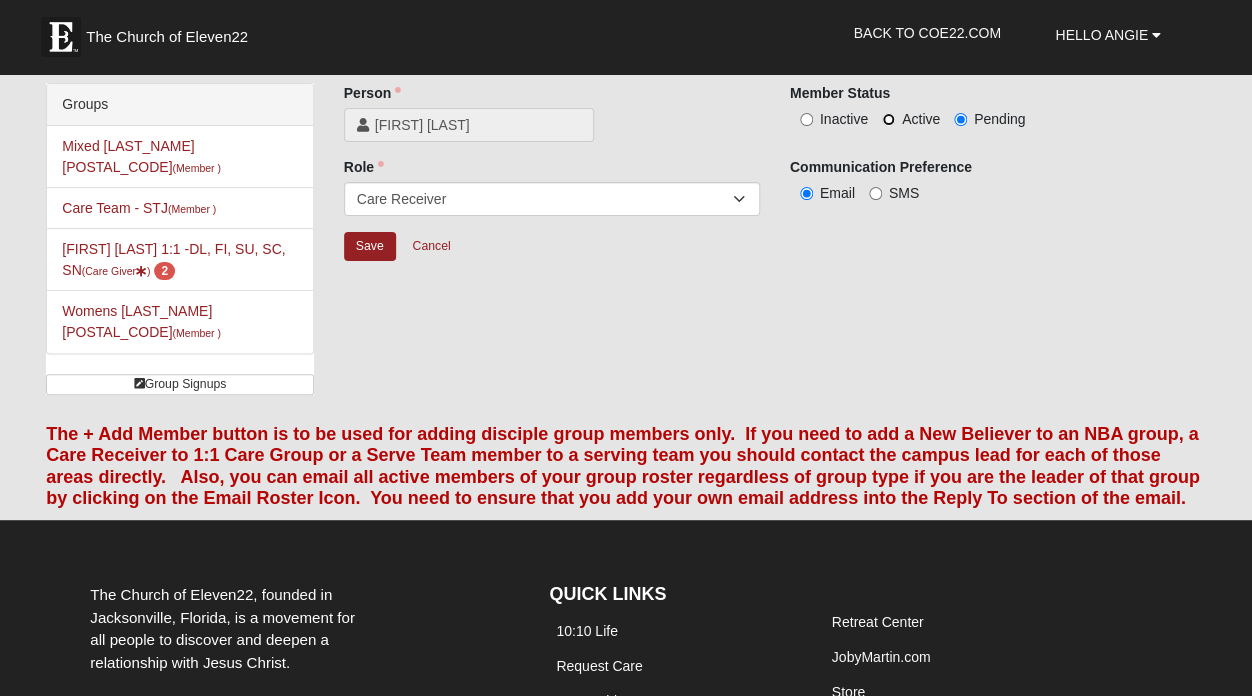 click on "Active" at bounding box center (888, 119) 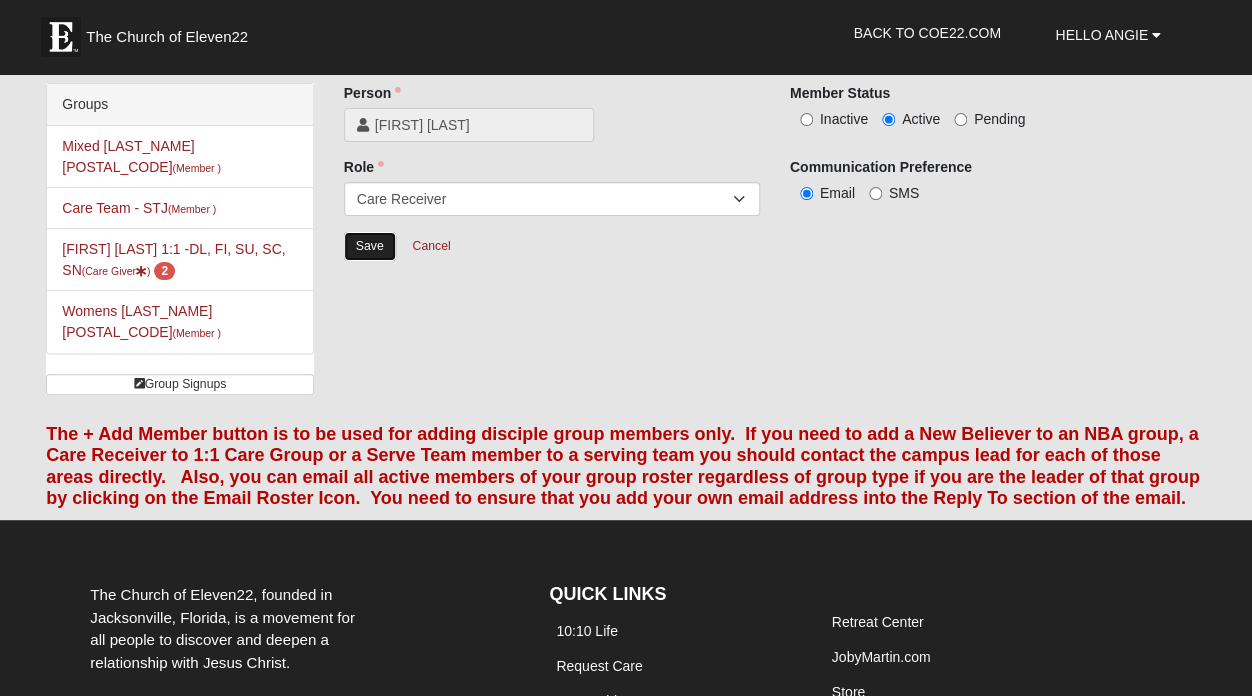 click on "Save" at bounding box center [370, 246] 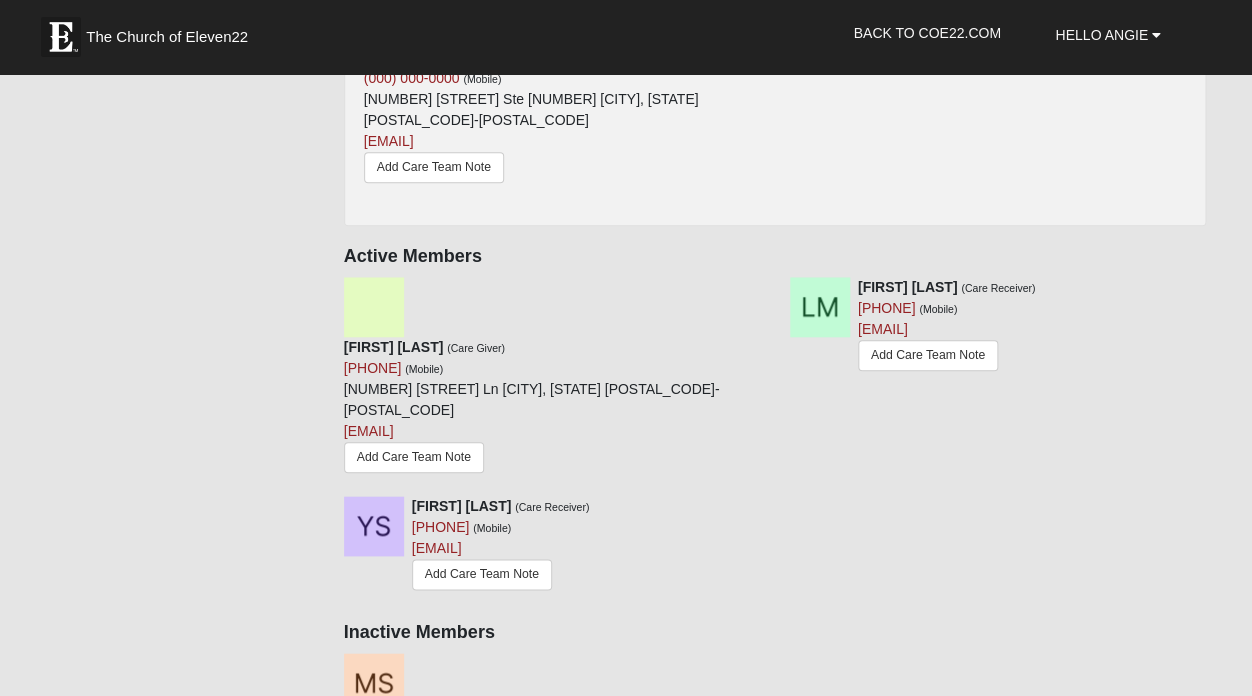 scroll, scrollTop: 461, scrollLeft: 0, axis: vertical 